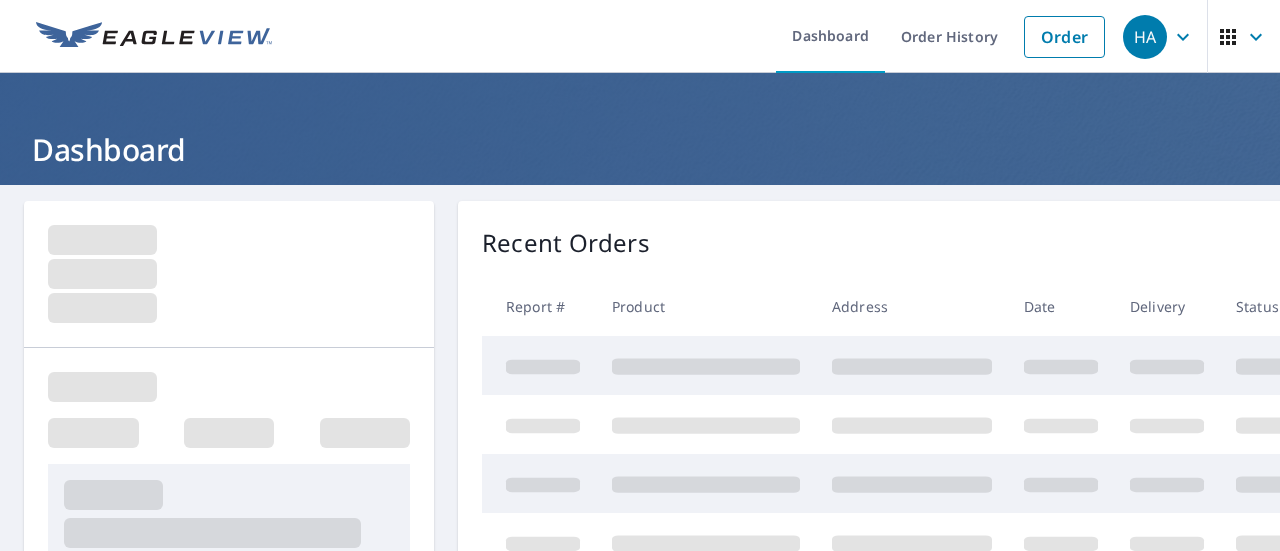 scroll, scrollTop: 0, scrollLeft: 0, axis: both 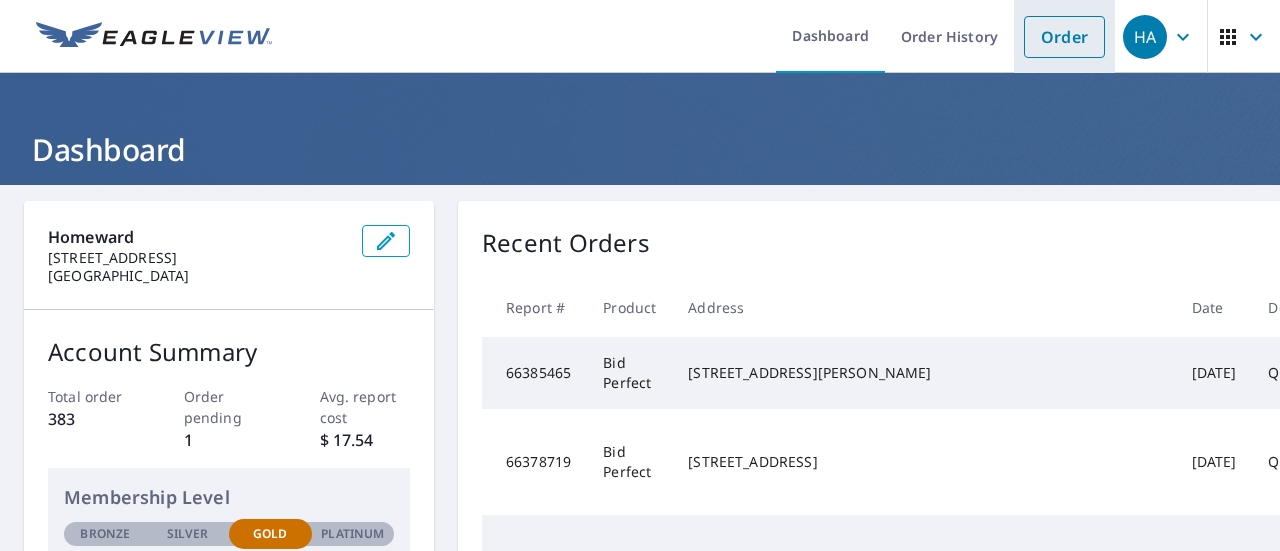 click on "Order" at bounding box center (1064, 37) 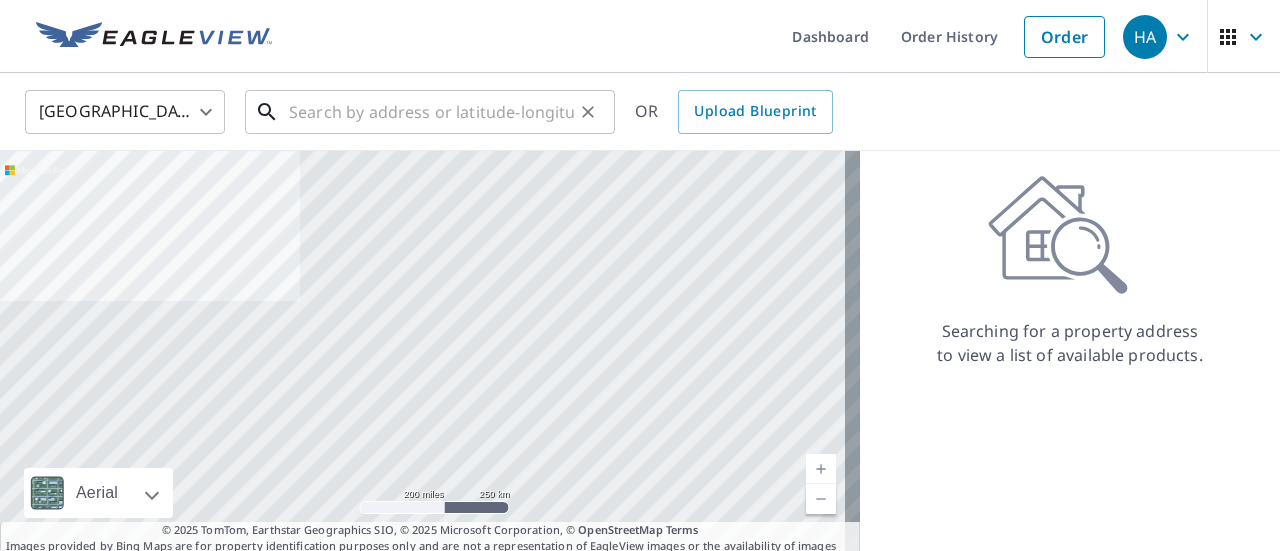 click at bounding box center (431, 112) 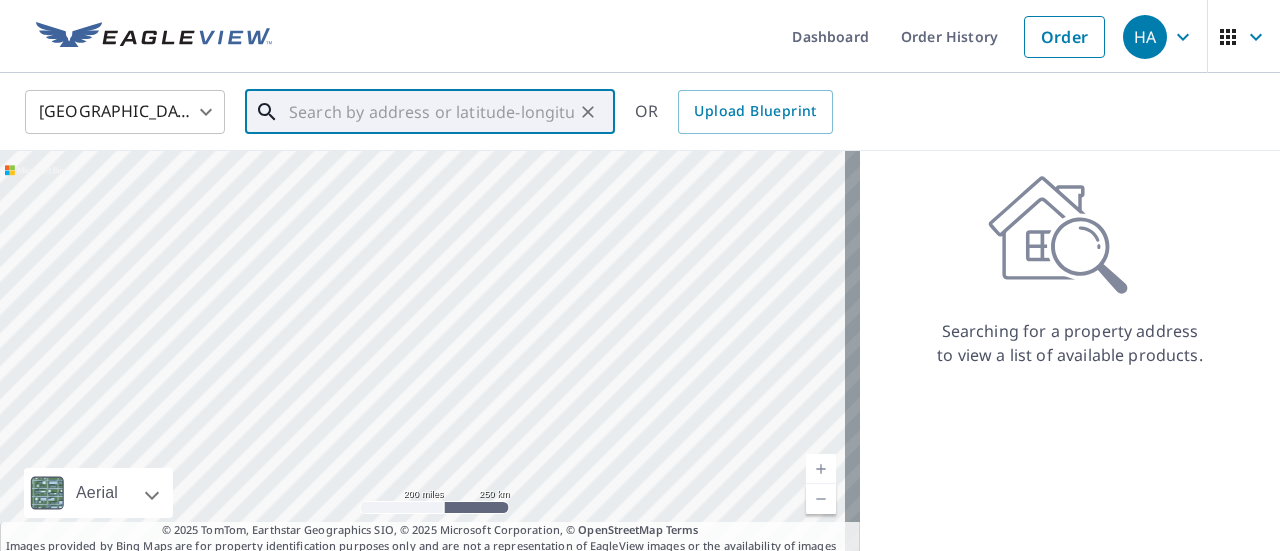 paste on "8621 Balwood Dr, Fort Worth, TX 76134" 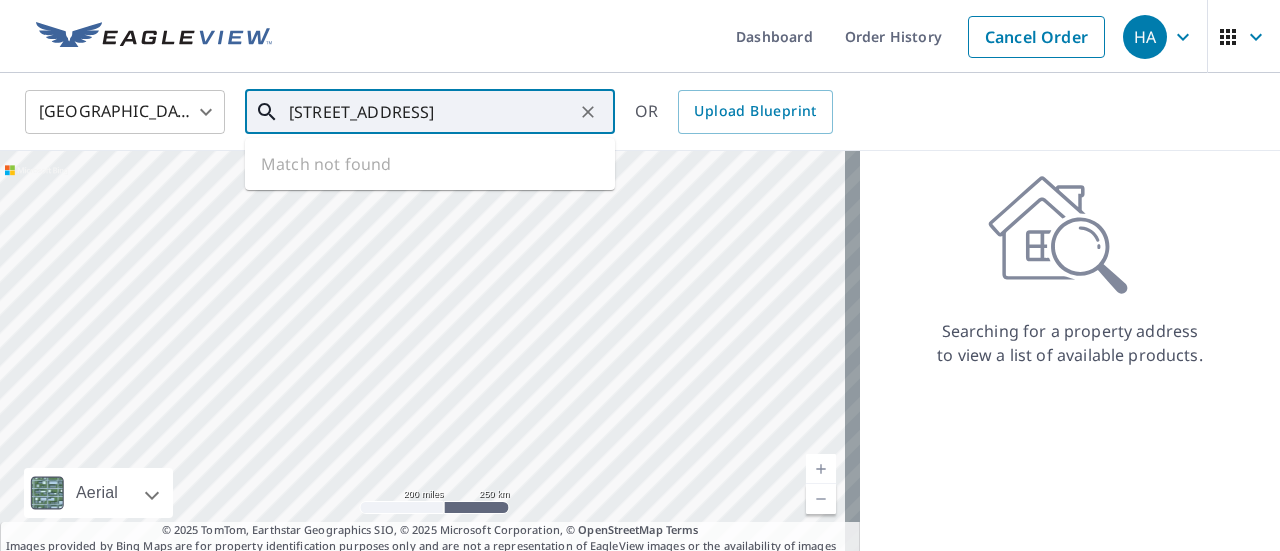scroll, scrollTop: 0, scrollLeft: 12, axis: horizontal 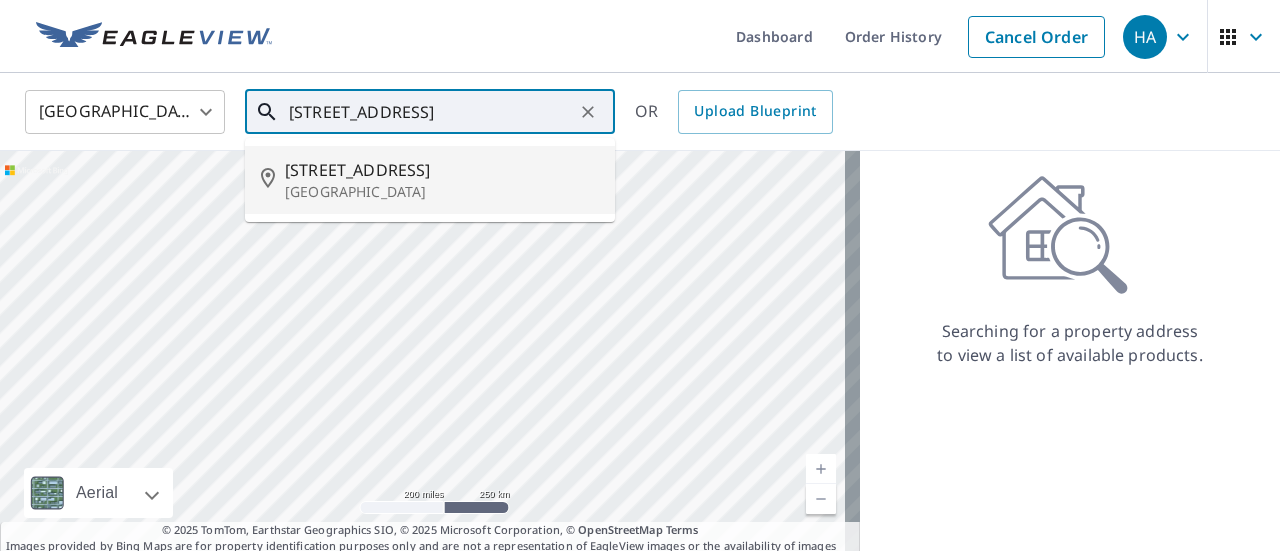 click on "8621 Balwood Dr" at bounding box center (442, 170) 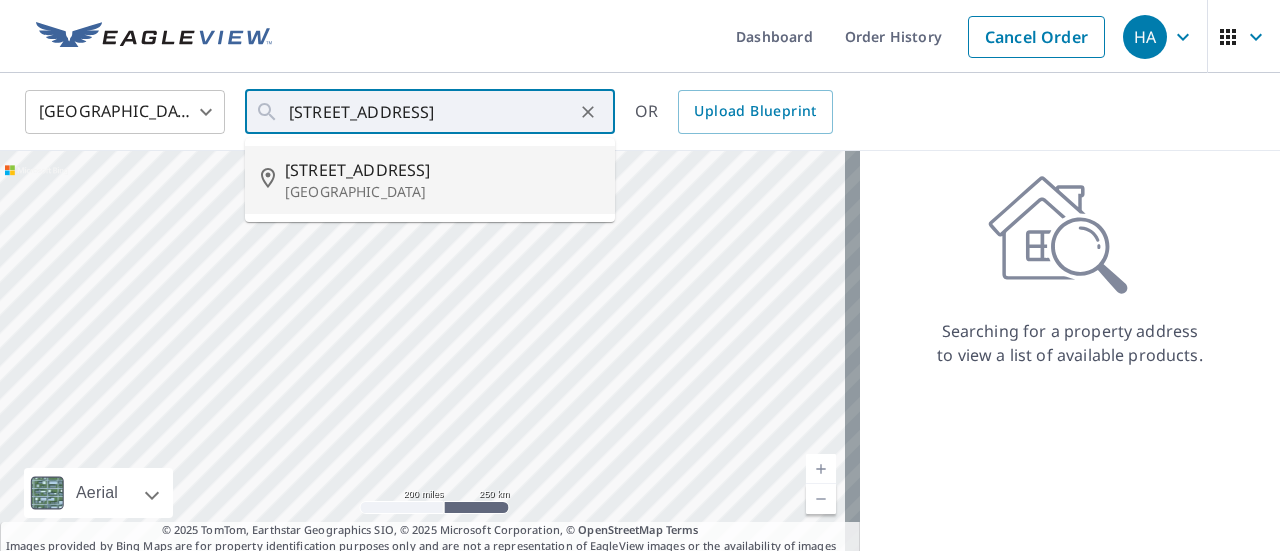 type on "8621 Balwood Dr Fort Worth, TX 76134" 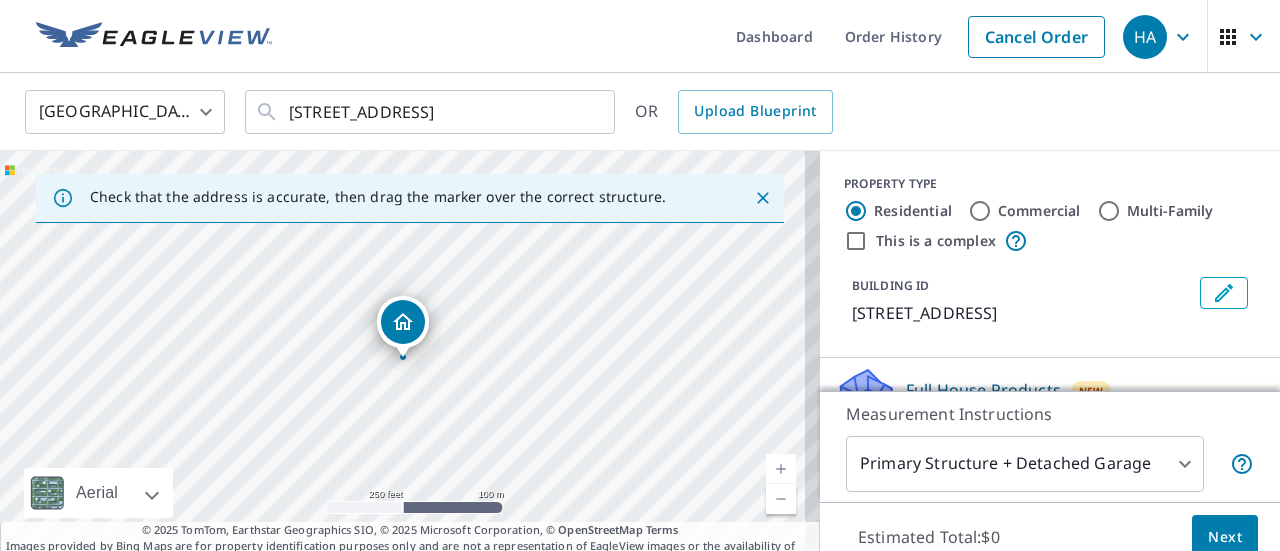click at bounding box center [781, 469] 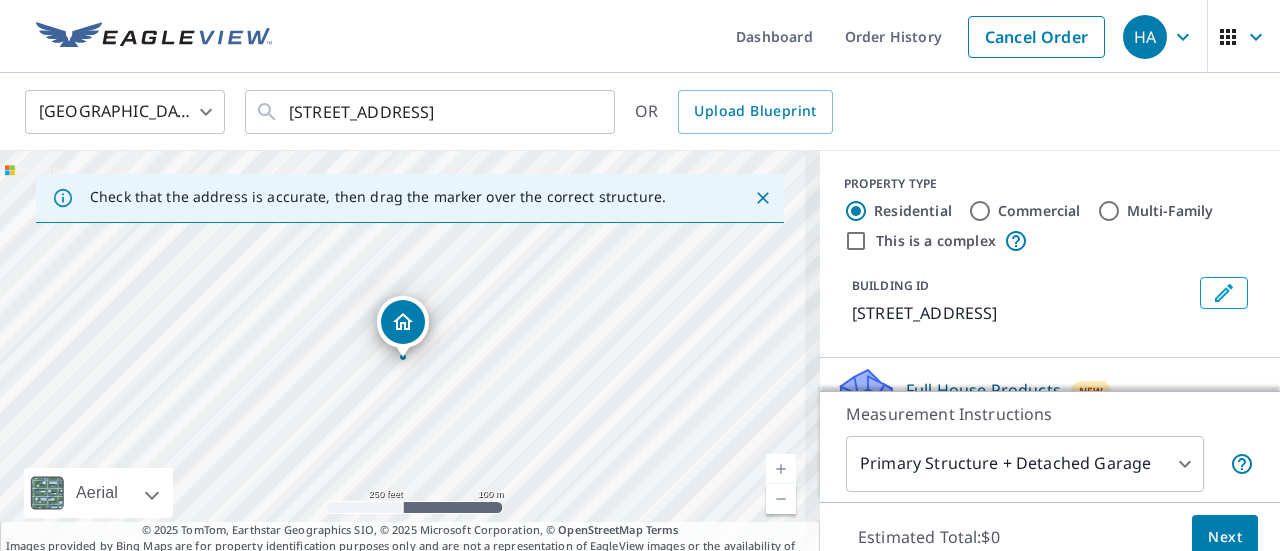 click at bounding box center [781, 469] 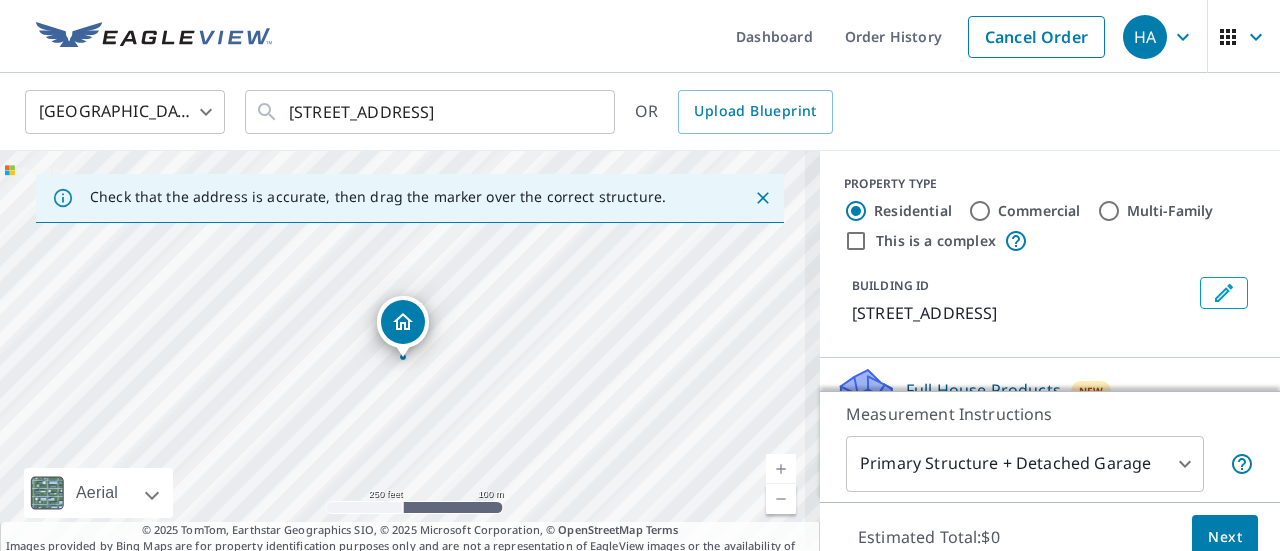 click at bounding box center (781, 469) 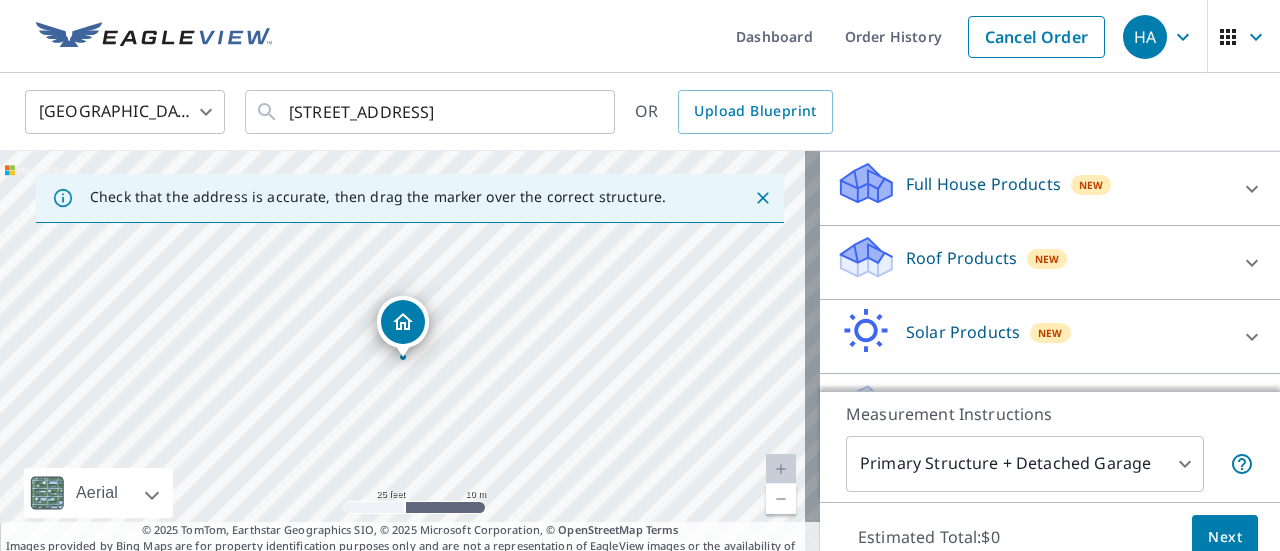 scroll, scrollTop: 261, scrollLeft: 0, axis: vertical 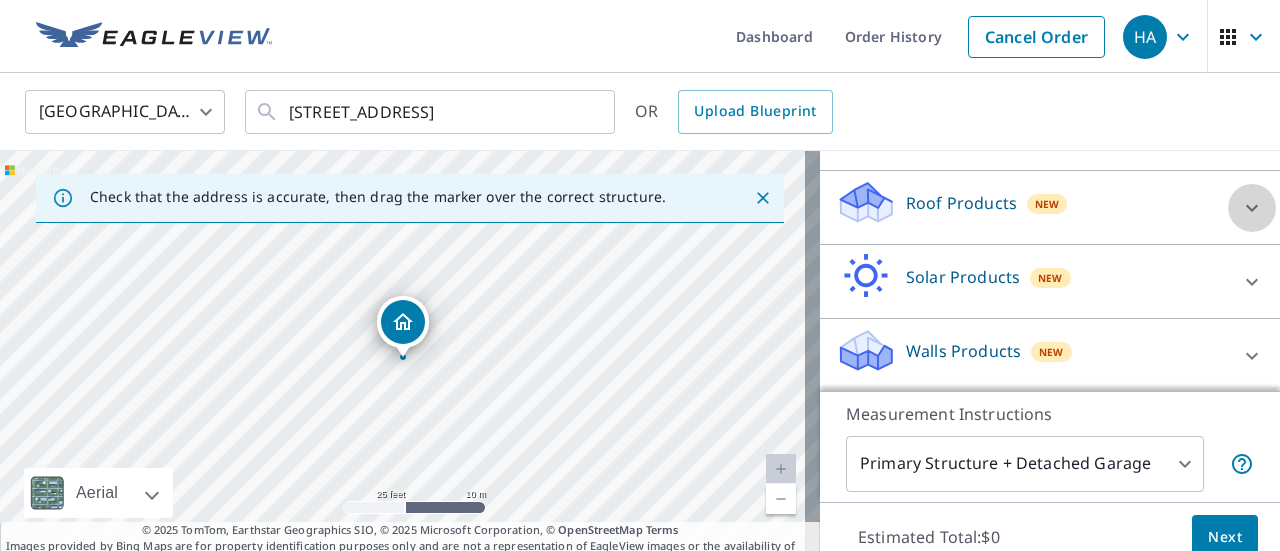 click at bounding box center (1252, 208) 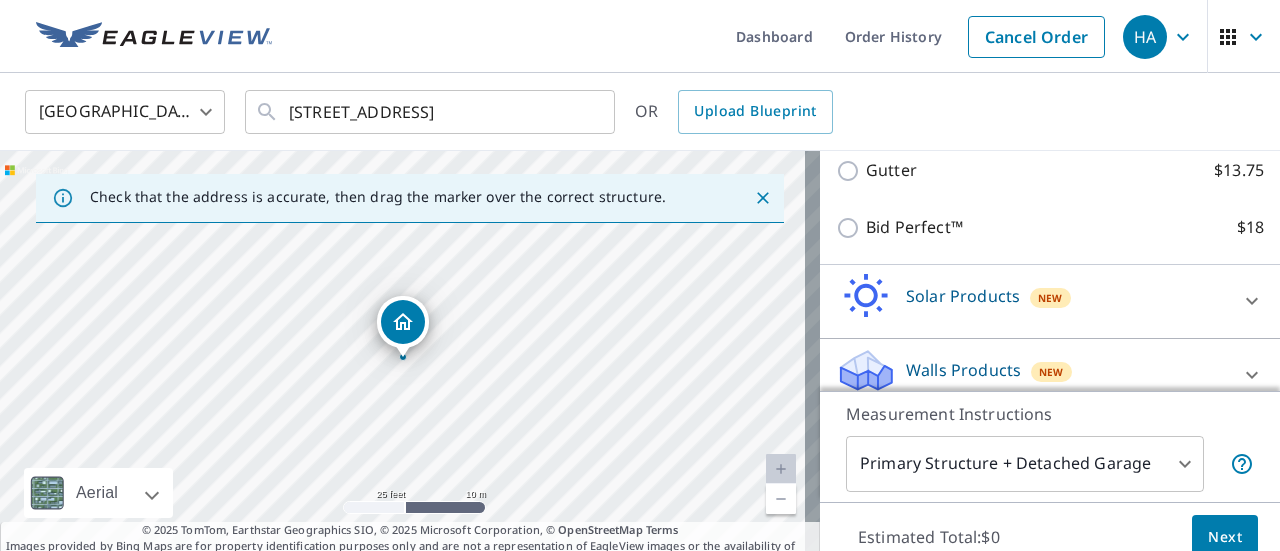 scroll, scrollTop: 477, scrollLeft: 0, axis: vertical 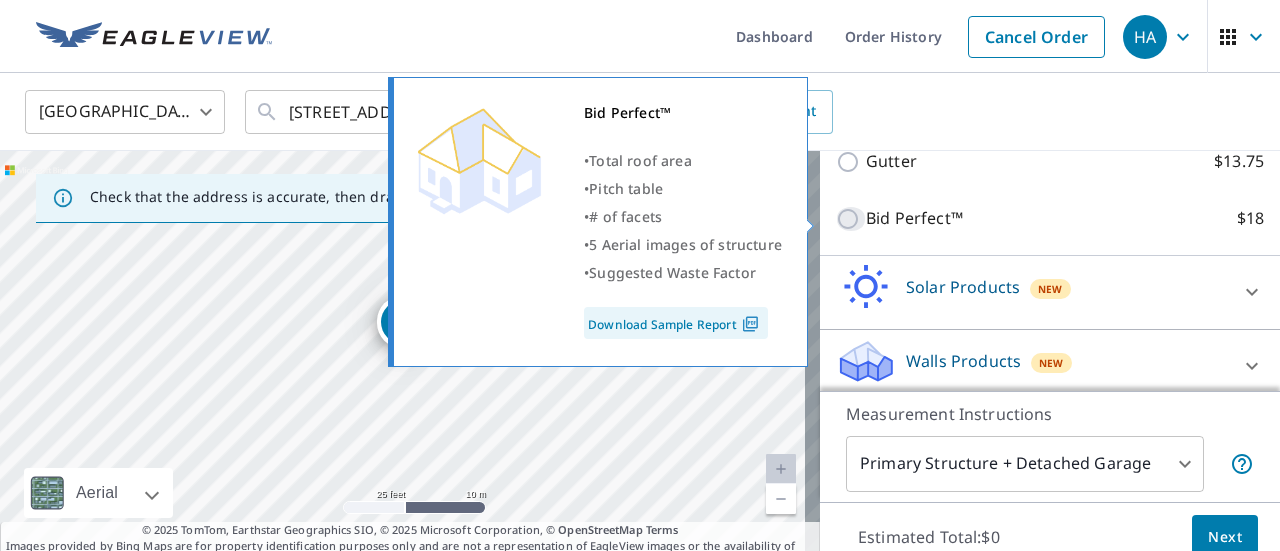 click on "Bid Perfect™ $18" at bounding box center (851, 219) 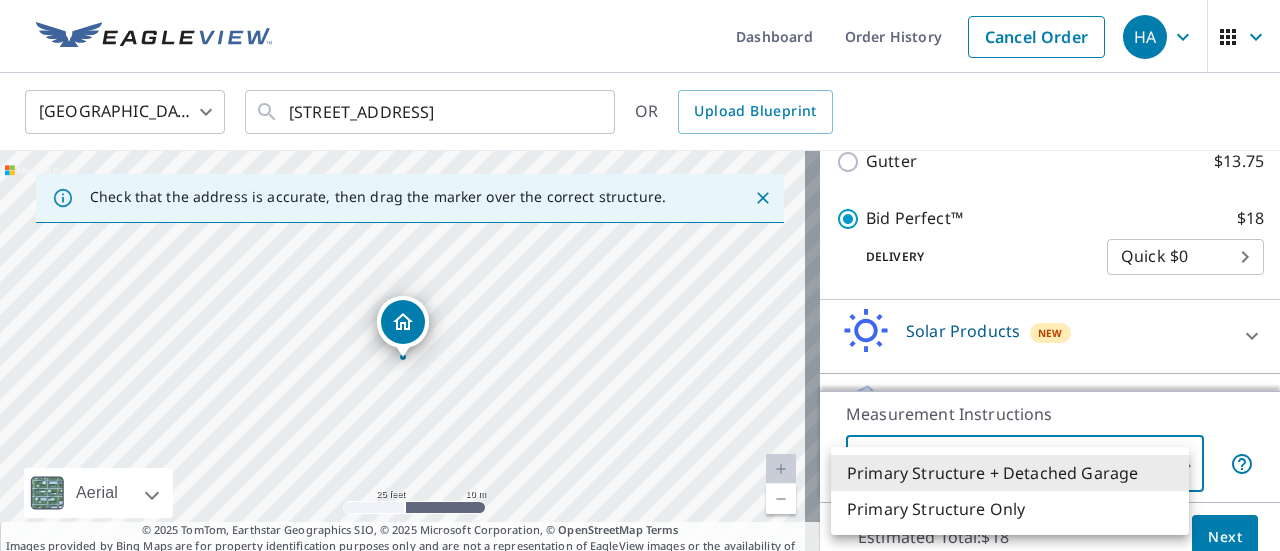 click on "HA HA
Dashboard Order History Cancel Order HA United States US ​ 8621 Balwood Dr Fort Worth, TX 76134 ​ OR Upload Blueprint Check that the address is accurate, then drag the marker over the correct structure. 8621 Balwood Dr Fort Worth, TX 76134 Aerial Road A standard road map Aerial A detailed look from above Labels Labels 25 feet 10 m © 2025 TomTom, © Vexcel Imaging, © 2025 Microsoft Corporation,  © OpenStreetMap Terms © 2025 TomTom, Earthstar Geographics SIO, © 2025 Microsoft Corporation, ©   OpenStreetMap   Terms Images provided by Bing Maps are for property identification purposes only and are not a representation of EagleView images or the availability of images for the property. PROPERTY TYPE Residential Commercial Multi-Family This is a complex BUILDING ID 8621 Balwood Dr, Fort Worth, TX, 76134 Full House Products New Full House™ $91 Roof Products New Bid Perfect™ with Quick Delivery Premium $24.25 - $75.5 QuickSquares™ $18 Gutter $13.75 Bid Perfect™ $18 Delivery Quick $0 45 1" at bounding box center [640, 275] 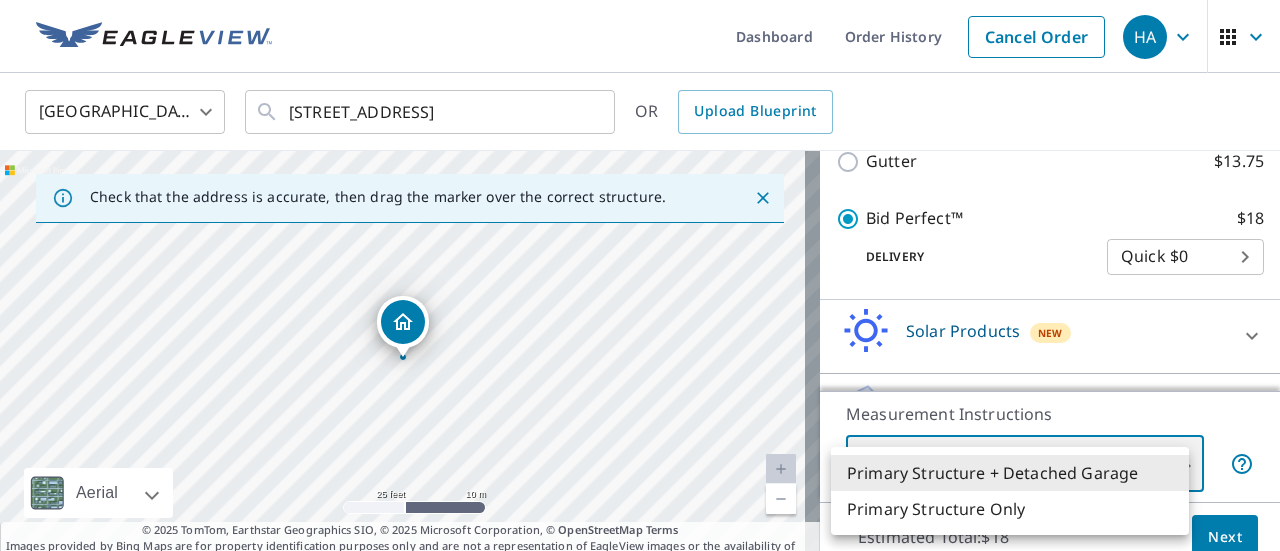 type on "2" 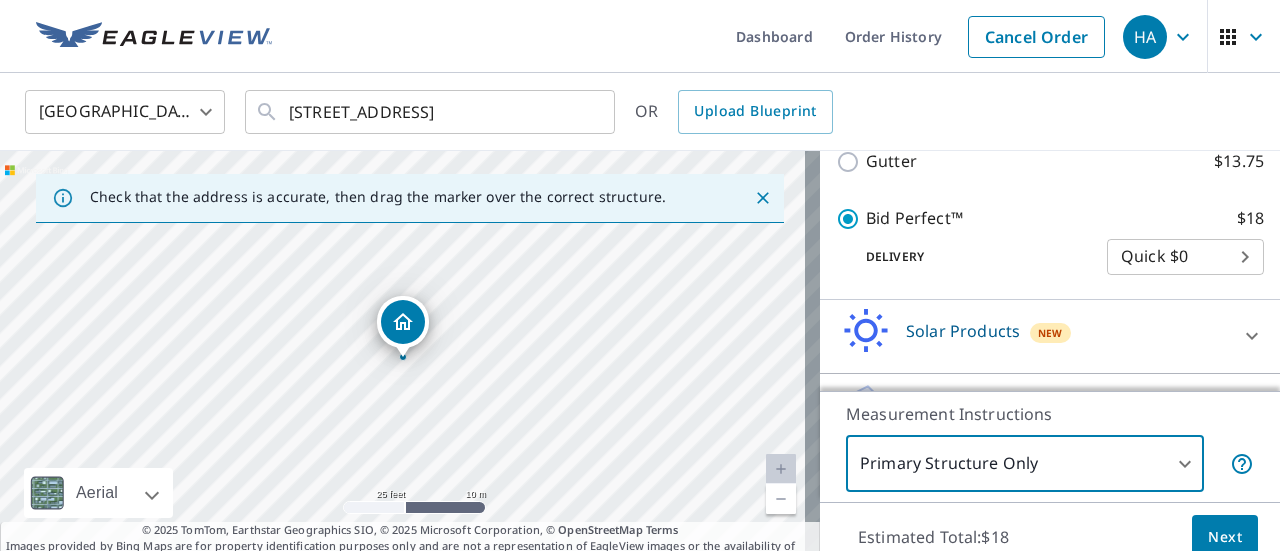 click on "Next" at bounding box center (1225, 537) 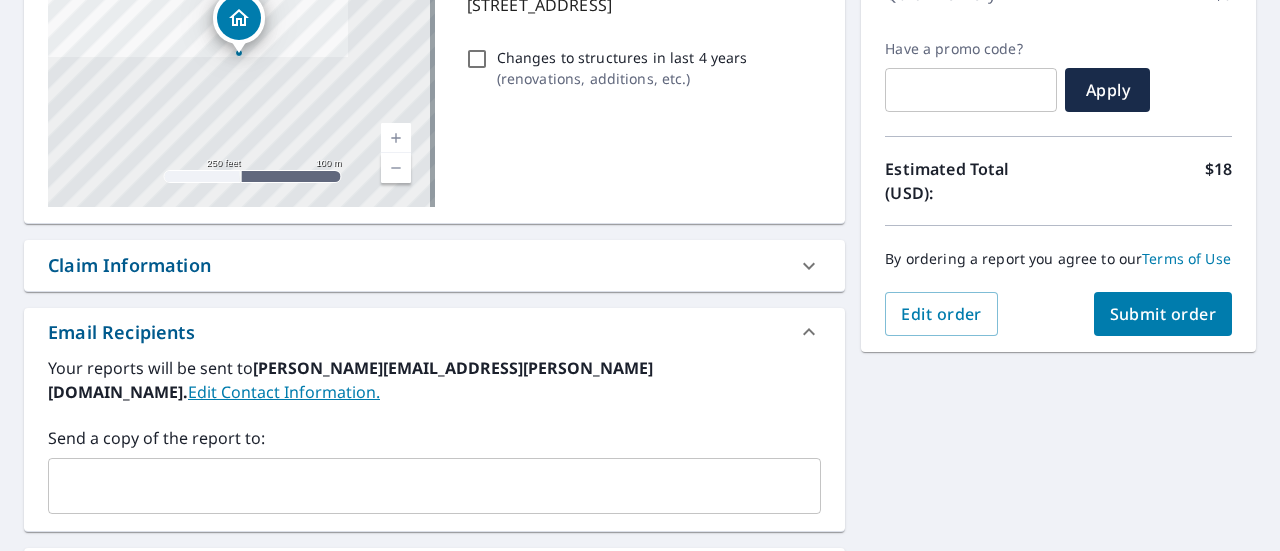 scroll, scrollTop: 400, scrollLeft: 0, axis: vertical 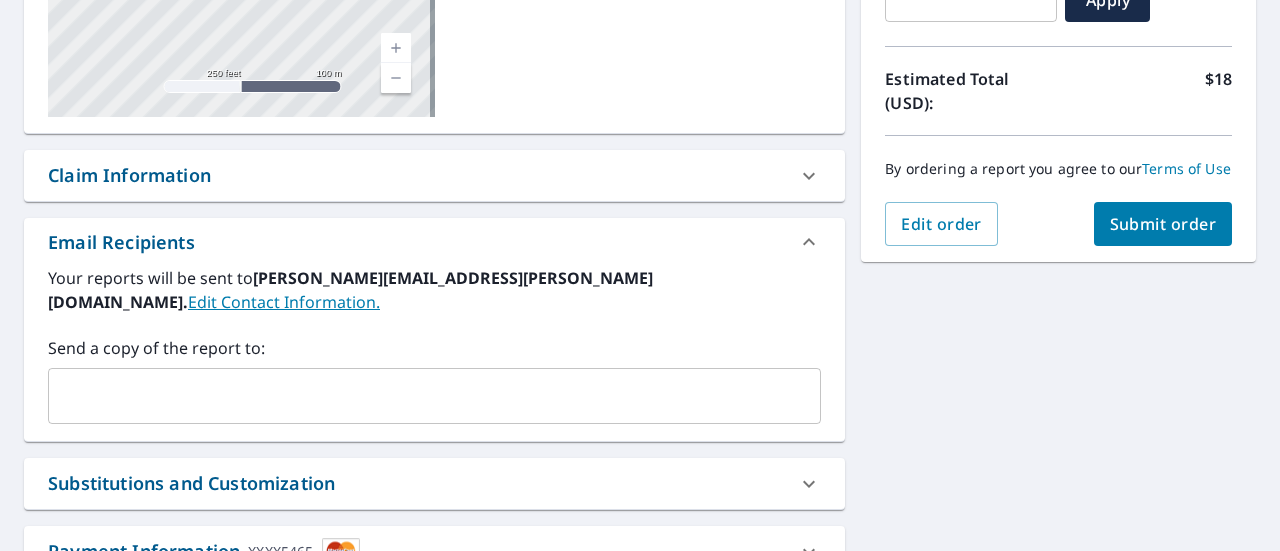 click on "Claim Information" at bounding box center (129, 175) 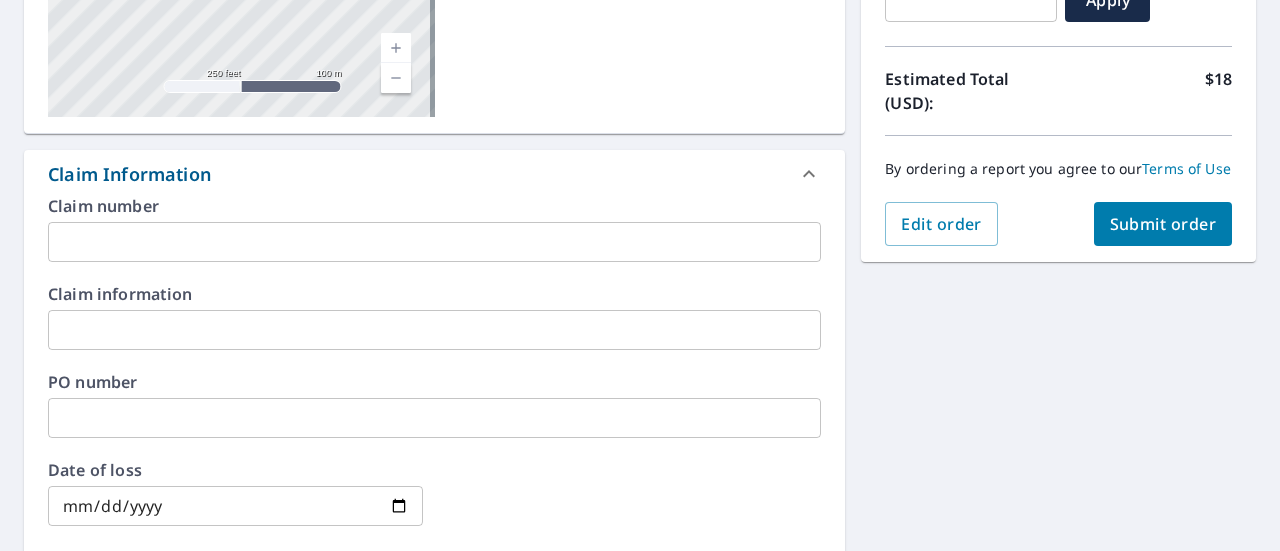 click at bounding box center (434, 418) 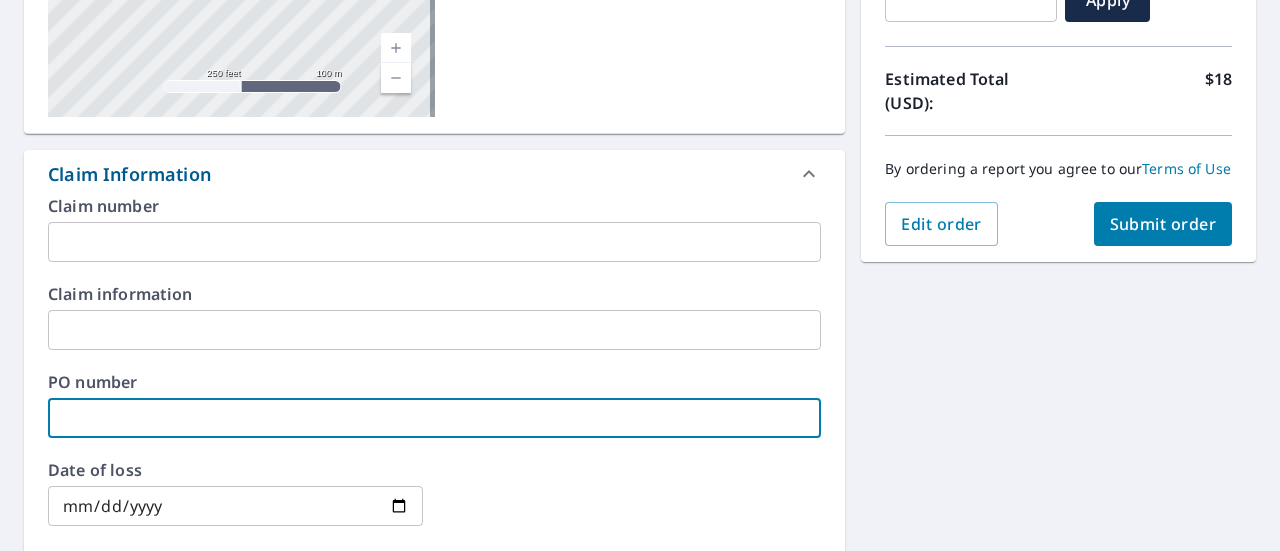 paste on "P-00008840" 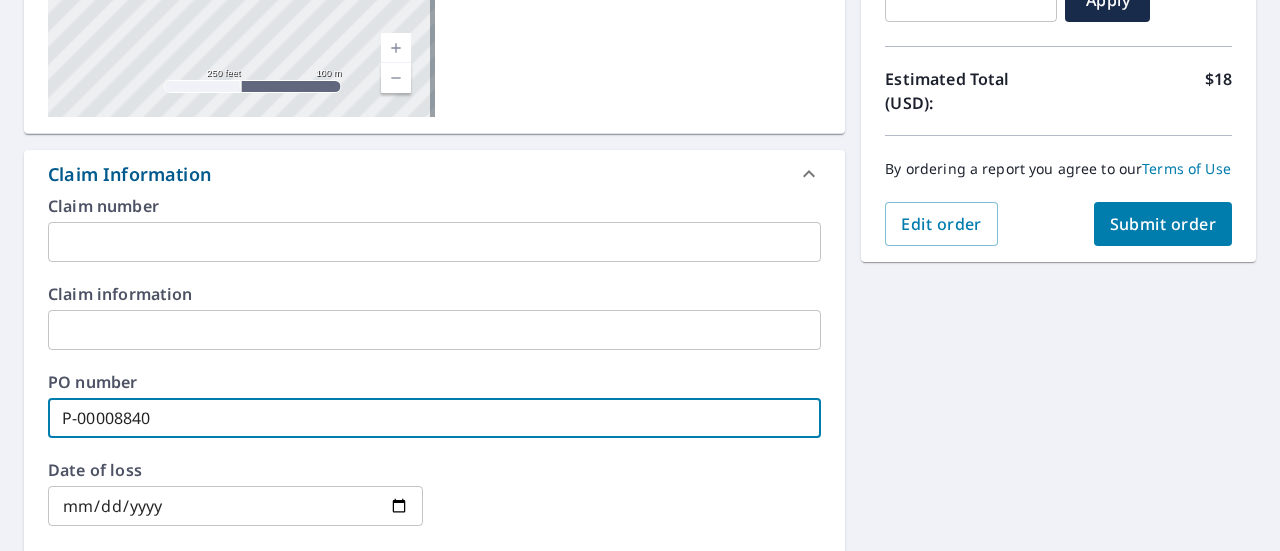click on "P-00008840" at bounding box center [434, 418] 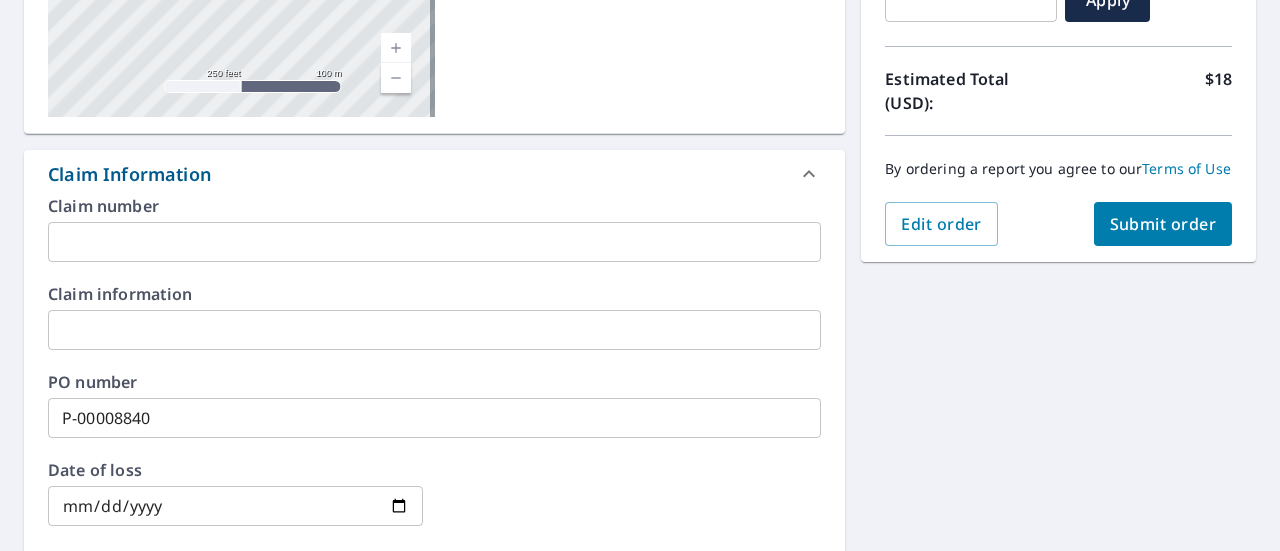 click on "8621 Balwood Dr Fort Worth, TX 76134 Aerial Road A standard road map Aerial A detailed look from above Labels Labels 250 feet 100 m © 2025 TomTom, © Vexcel Imaging, © 2025 Microsoft Corporation,  © OpenStreetMap Terms PROPERTY TYPE Residential BUILDING ID 8621 Balwood Dr, Fort Worth, TX, 76134 Changes to structures in last 4 years ( renovations, additions, etc. ) Claim Information Claim number ​ Claim information ​ PO number P-00008840 ​ Date of loss ​ Cat ID ​ Email Recipients Your reports will be sent to  camille.weisenbach@homeward.com.  Edit Contact Information. Send a copy of the report to: ​ Substitutions and Customization Roof measurement report substitutions If a Bid Perfect - Residential Report is unavailable send me a QuickSquares Report: Yes No Ask If a QuickSquares Report is unavailable send me a QuickSquares Extended Coverage Report: Yes No Ask If a Residential/Multi-Family Report is unavailable send me a Commercial Report: Yes No Ask Yes No Ask Yes No Ask DXF RXF XML XXXX5465" at bounding box center [640, 447] 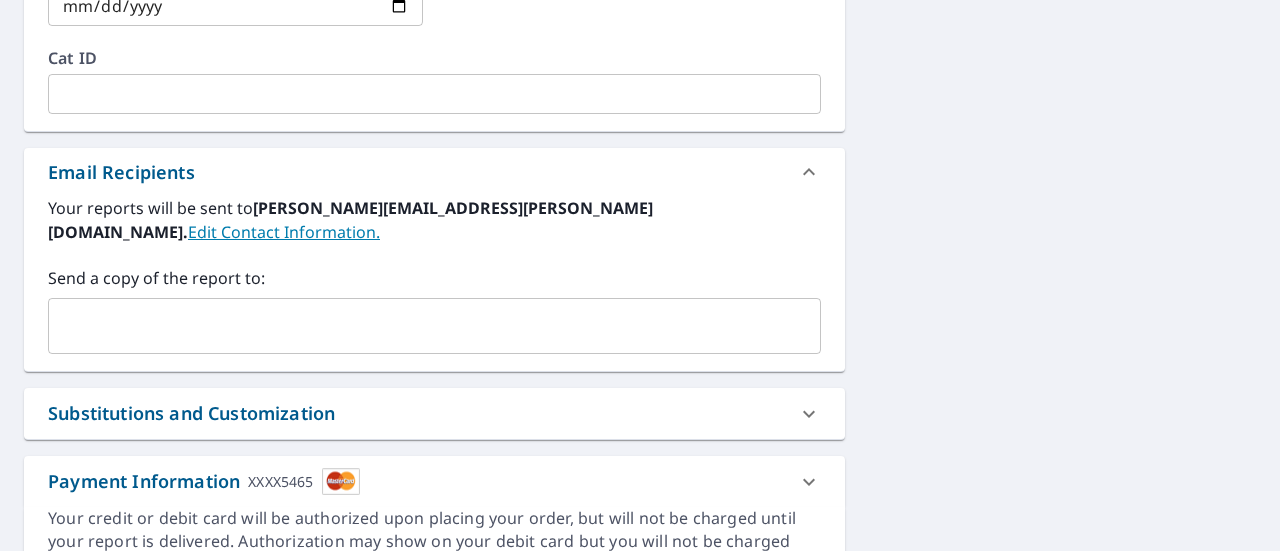 scroll, scrollTop: 982, scrollLeft: 0, axis: vertical 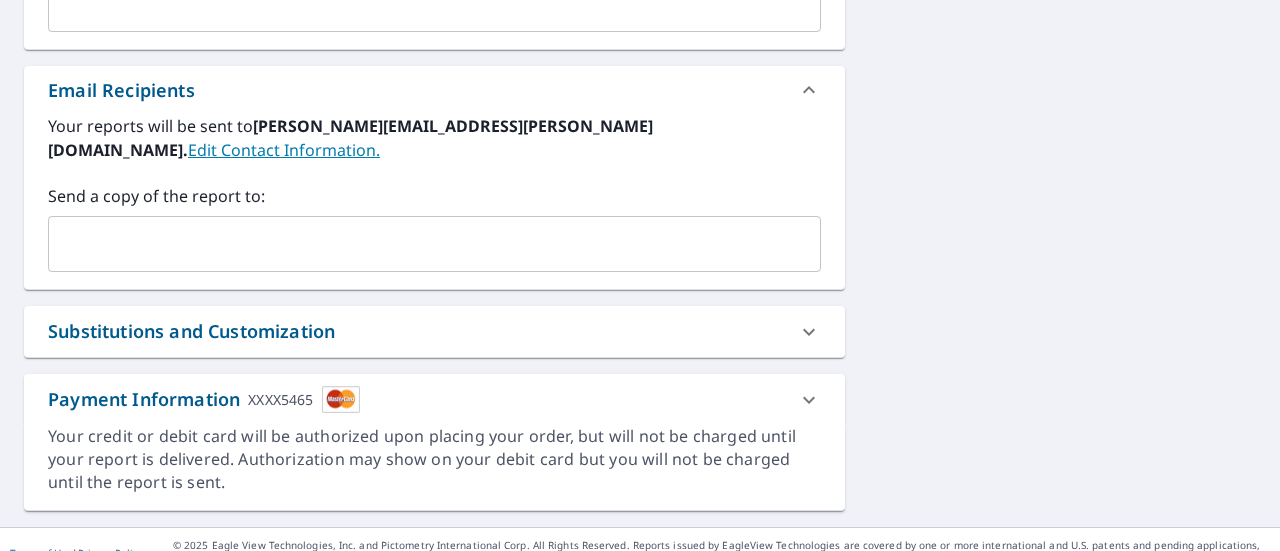 click on "Substitutions and Customization" at bounding box center [191, 331] 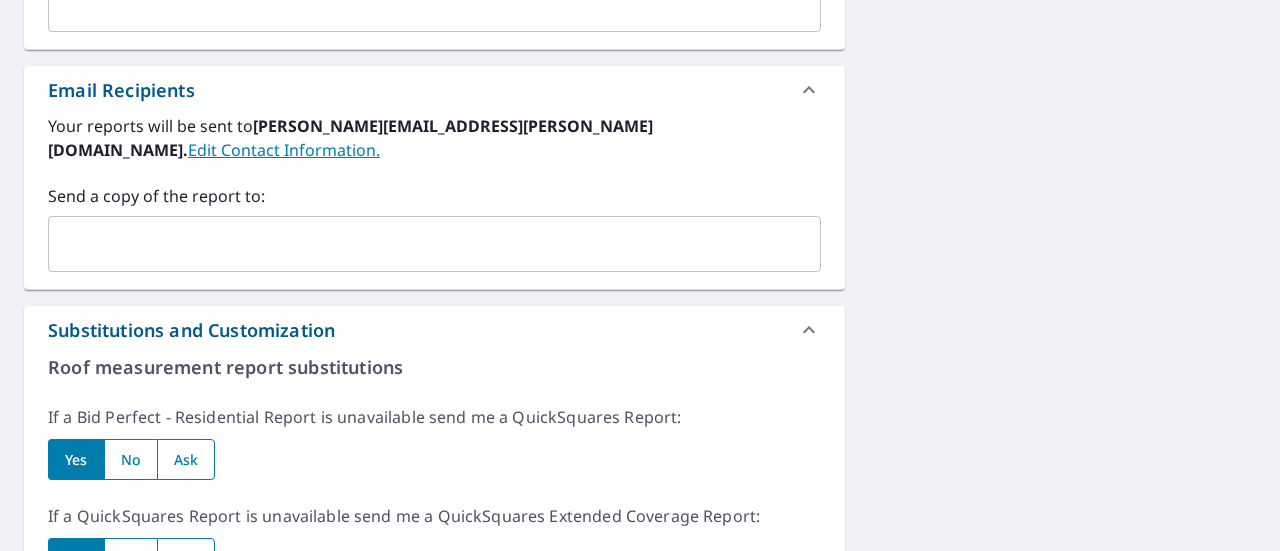 click at bounding box center (130, 459) 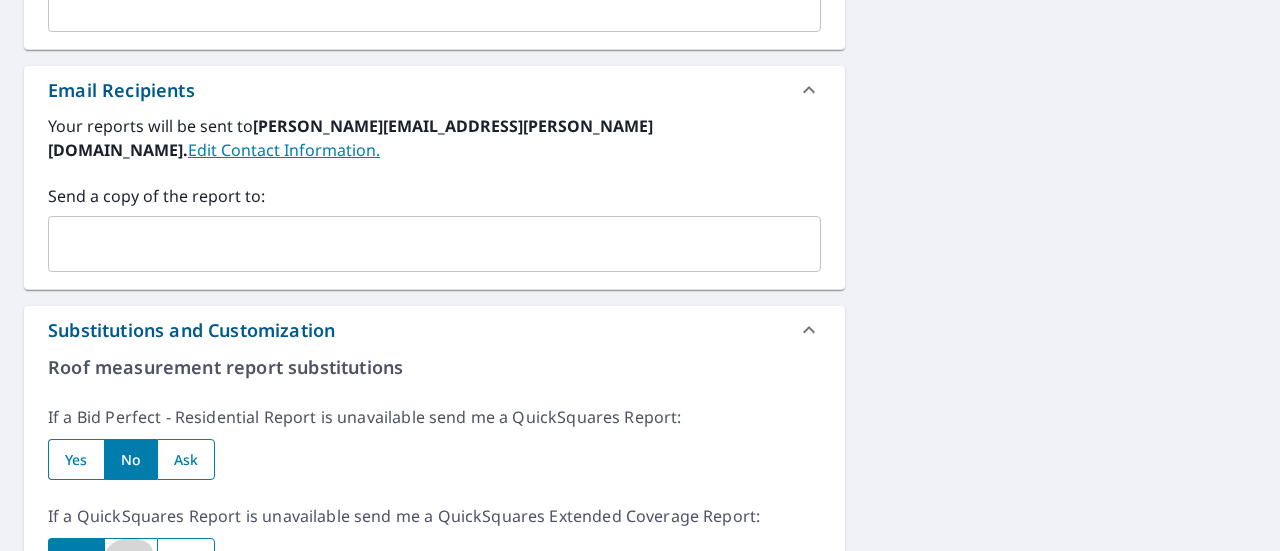 click at bounding box center (130, 558) 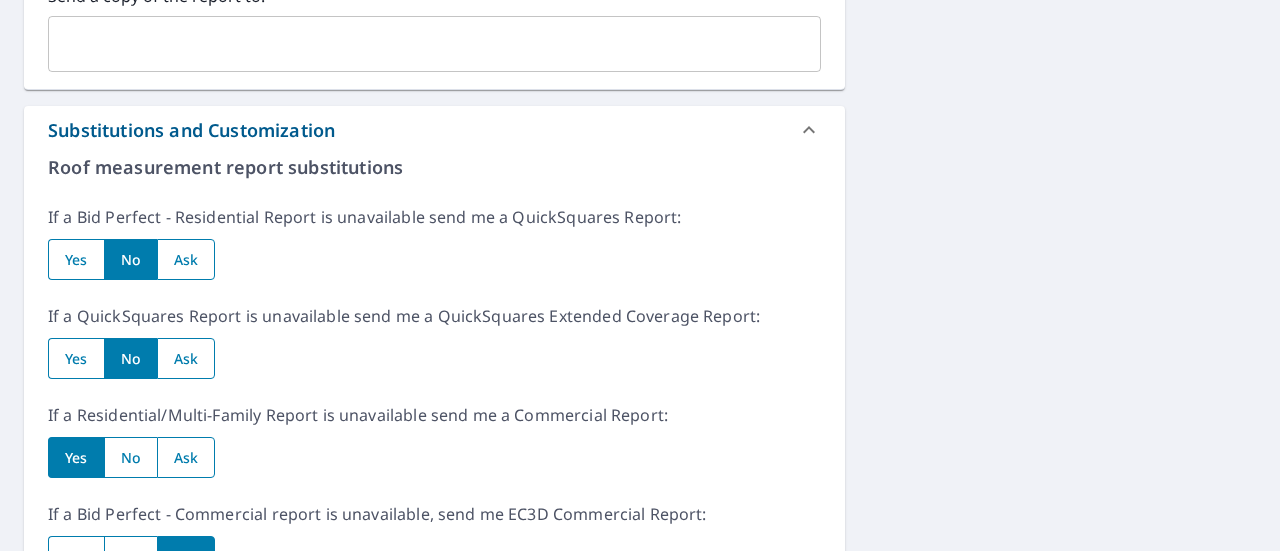 click at bounding box center [130, 457] 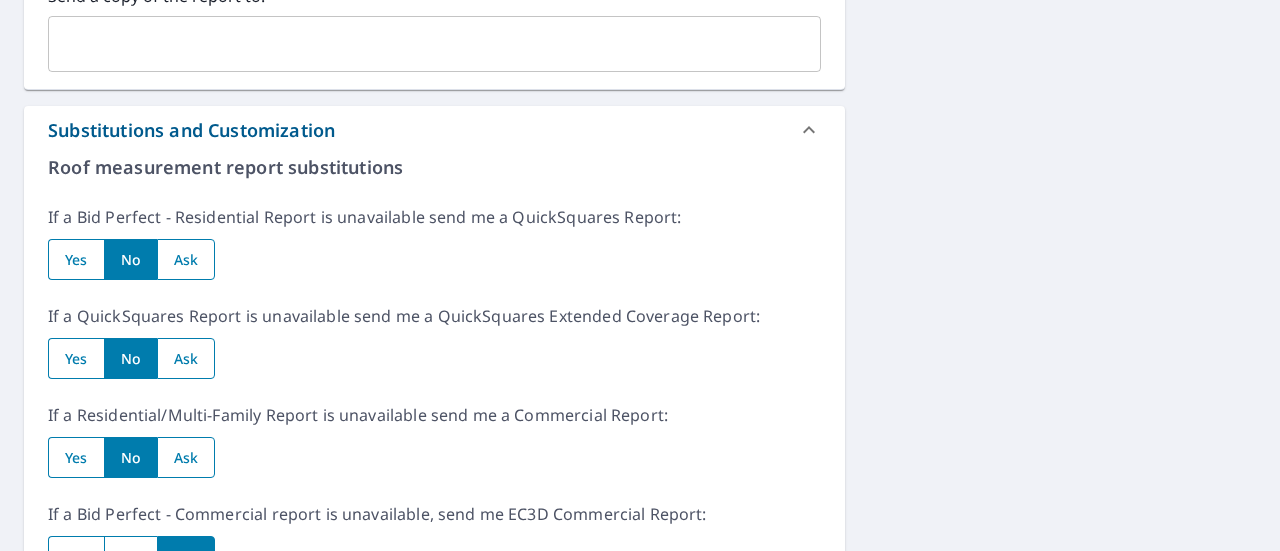 scroll, scrollTop: 1582, scrollLeft: 0, axis: vertical 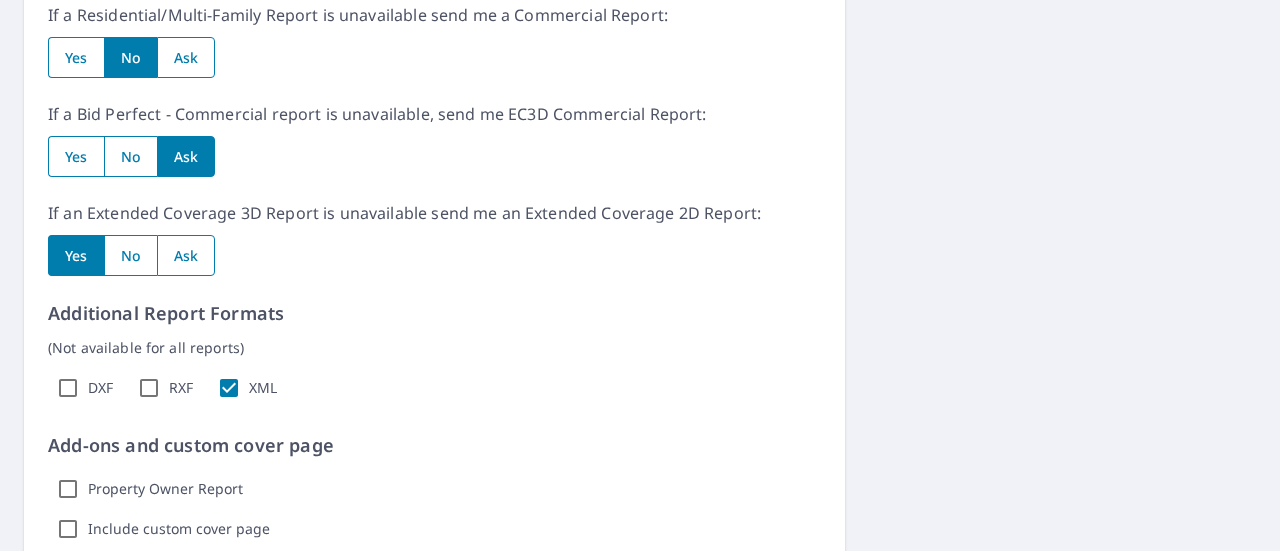 click at bounding box center [130, 255] 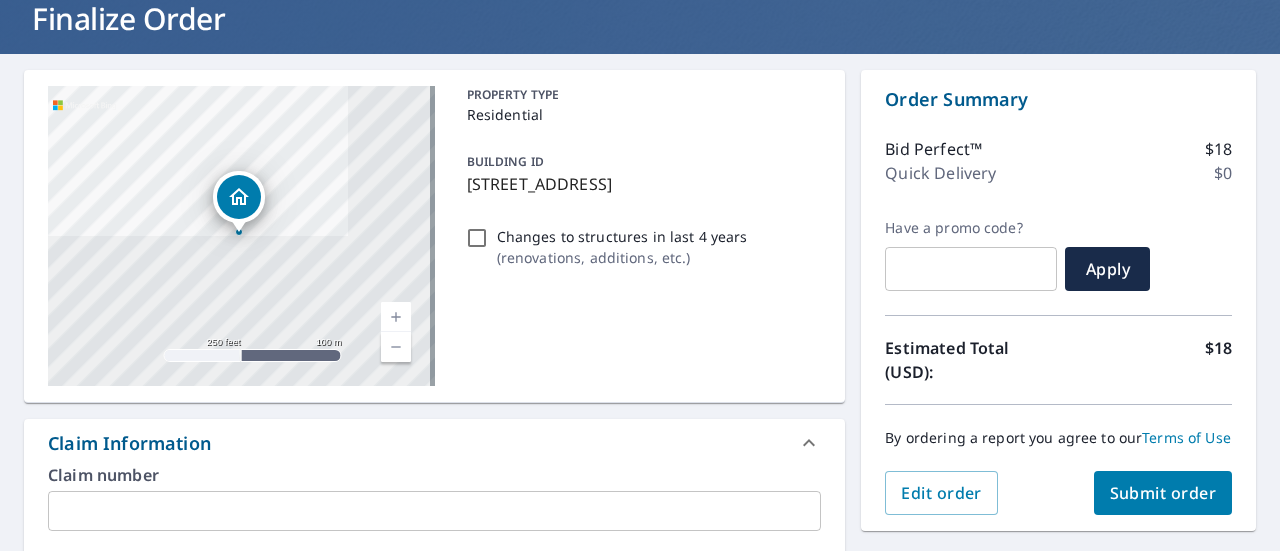 scroll, scrollTop: 100, scrollLeft: 0, axis: vertical 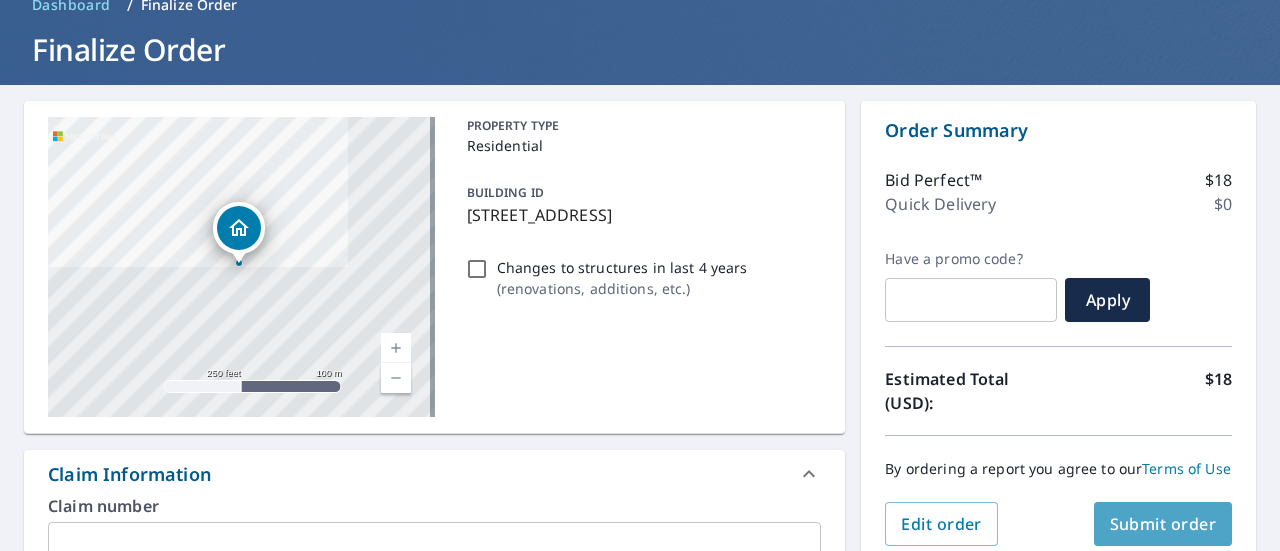 click on "Submit order" at bounding box center (1163, 524) 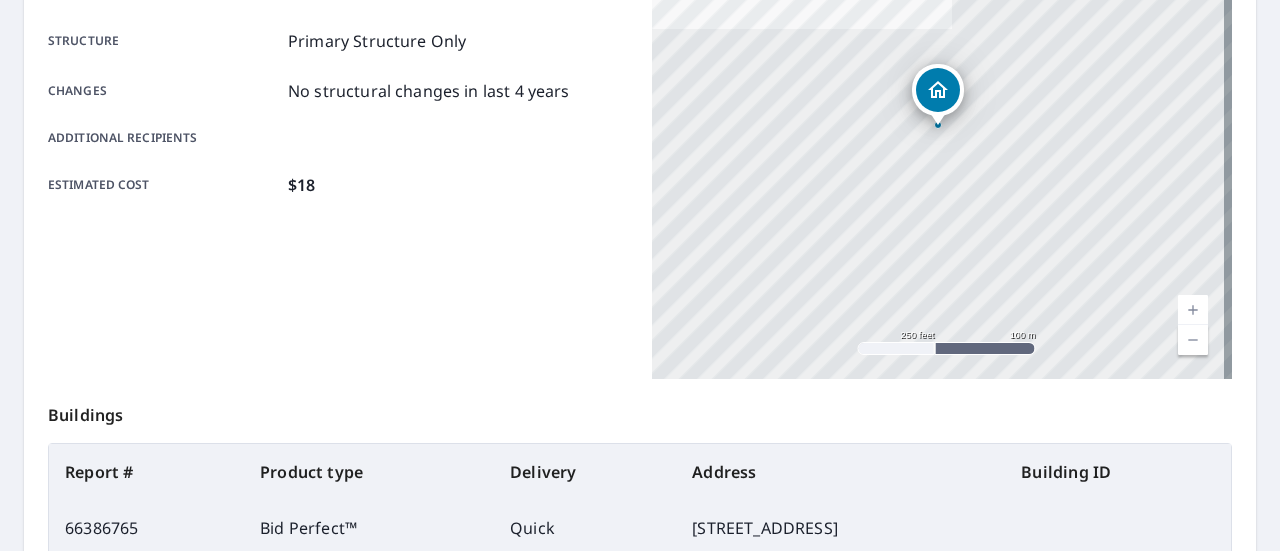scroll, scrollTop: 624, scrollLeft: 0, axis: vertical 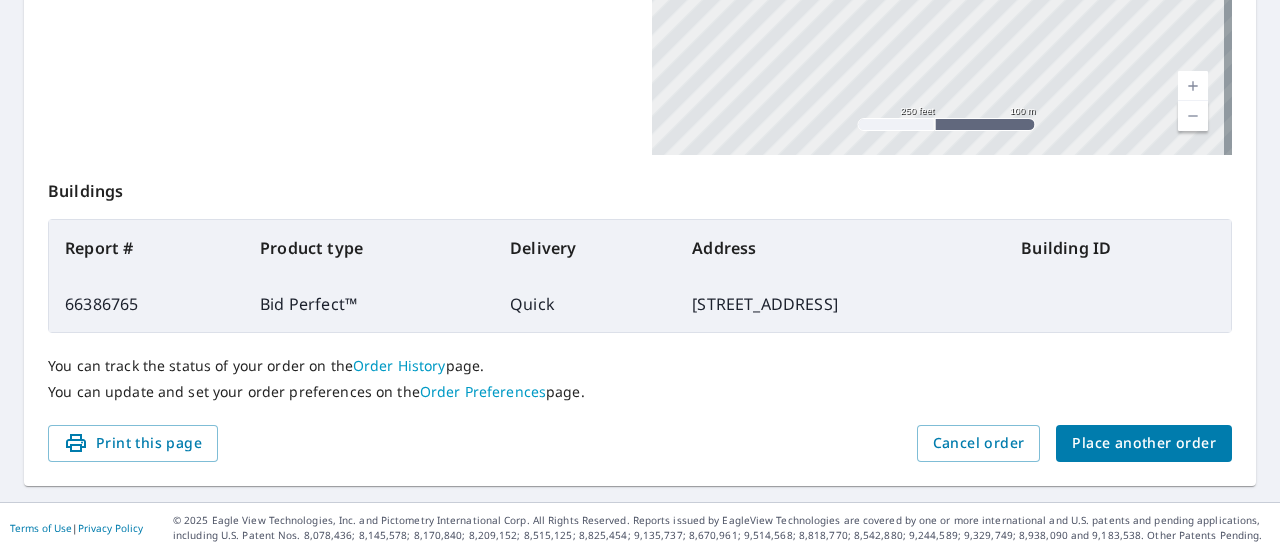 click on "Order History" at bounding box center (399, 365) 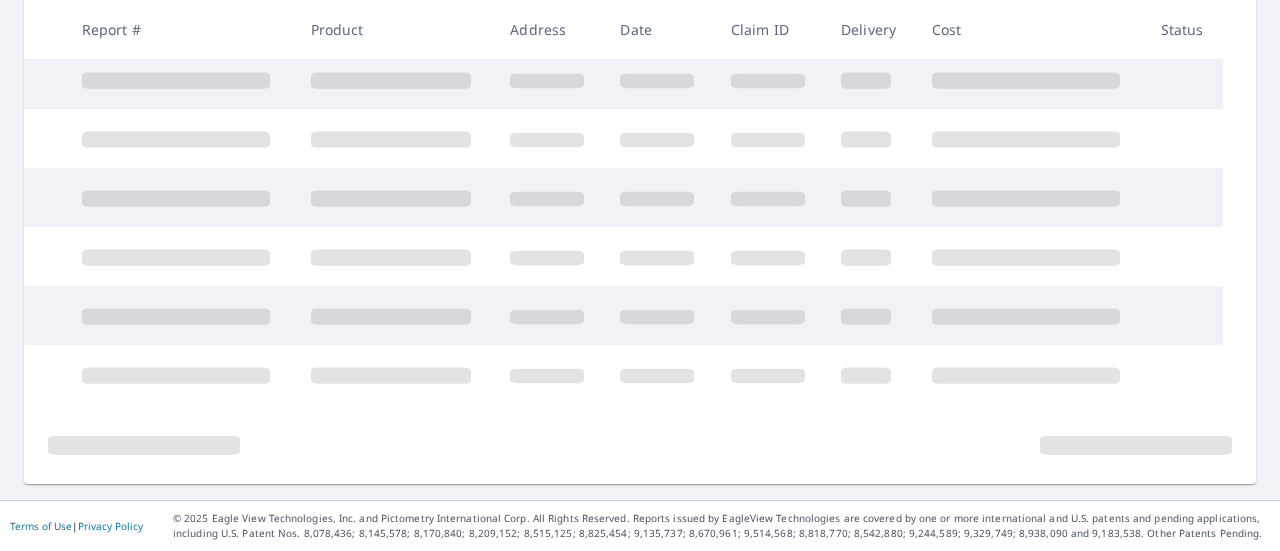 scroll, scrollTop: 606, scrollLeft: 0, axis: vertical 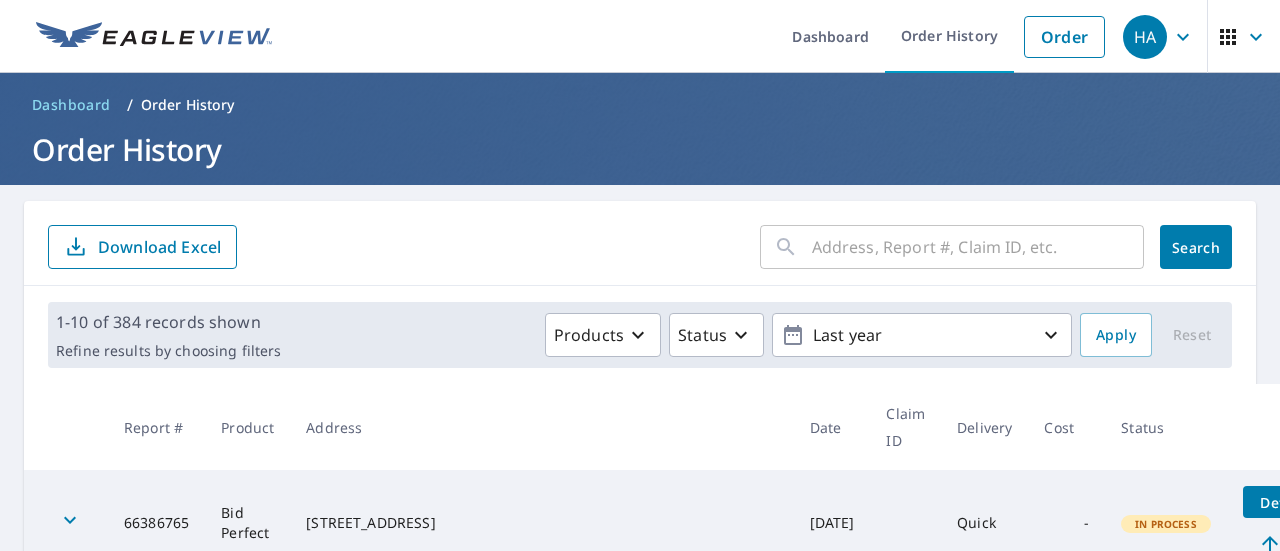 click 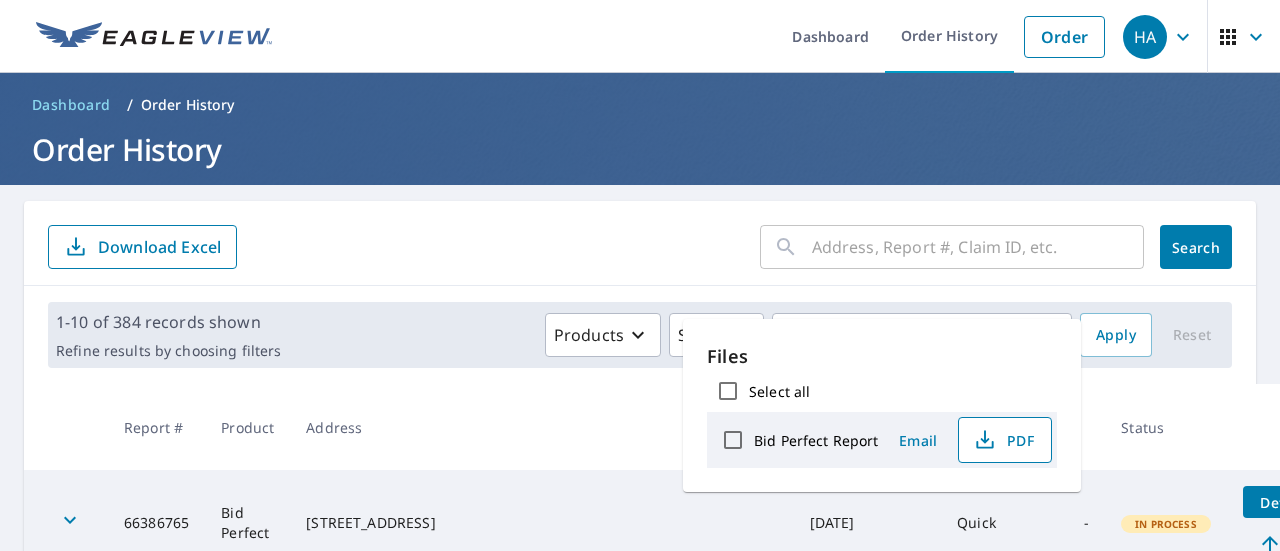 click on "PDF" at bounding box center (1005, 440) 